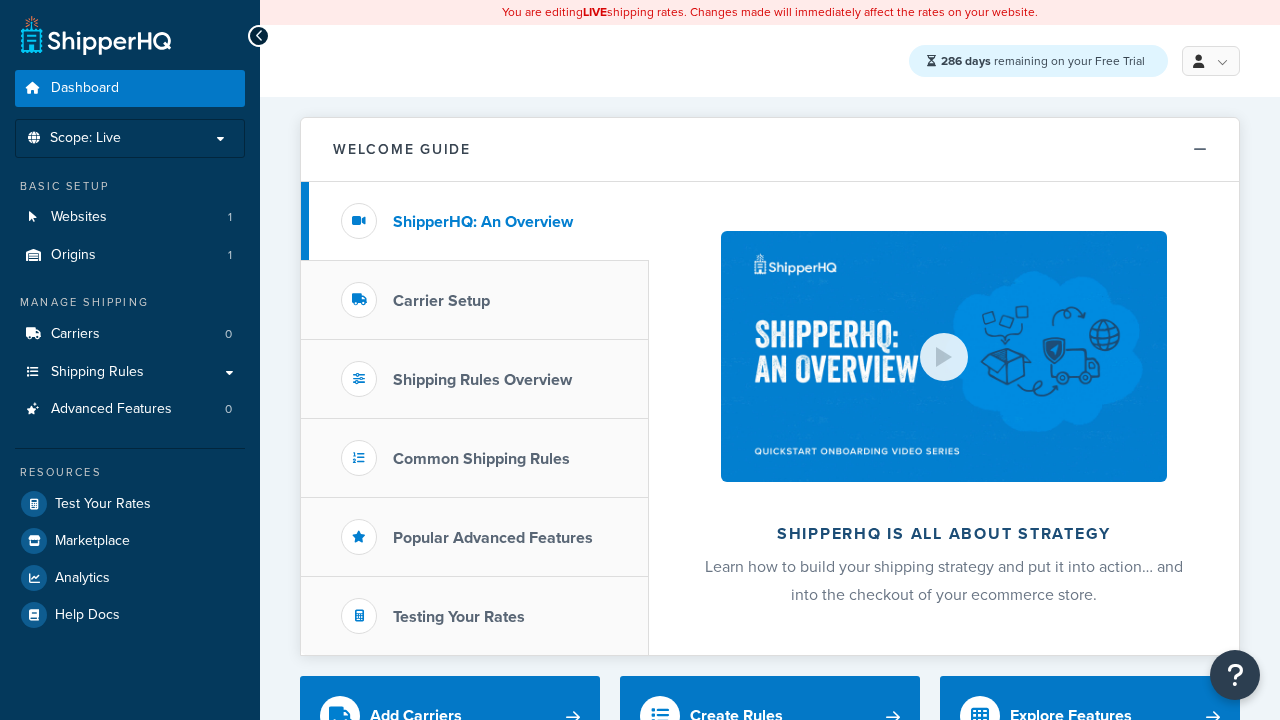scroll, scrollTop: 0, scrollLeft: 0, axis: both 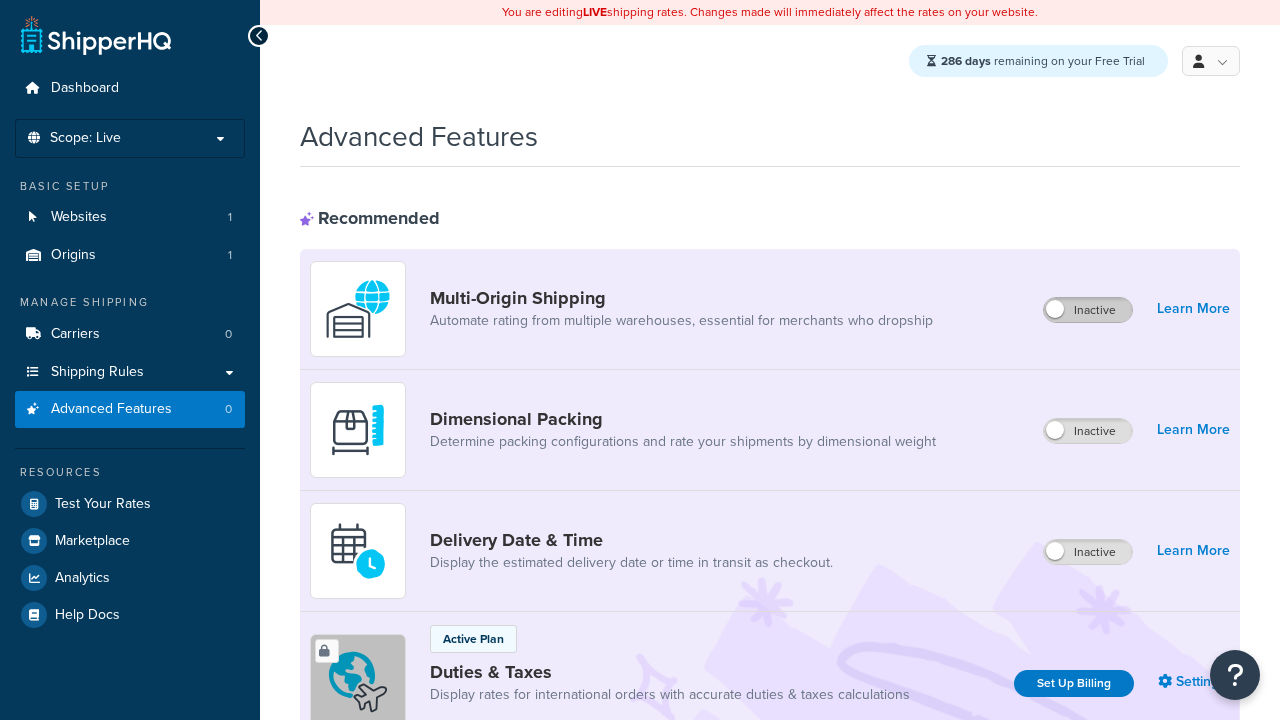 click on "Inactive" at bounding box center [1088, 310] 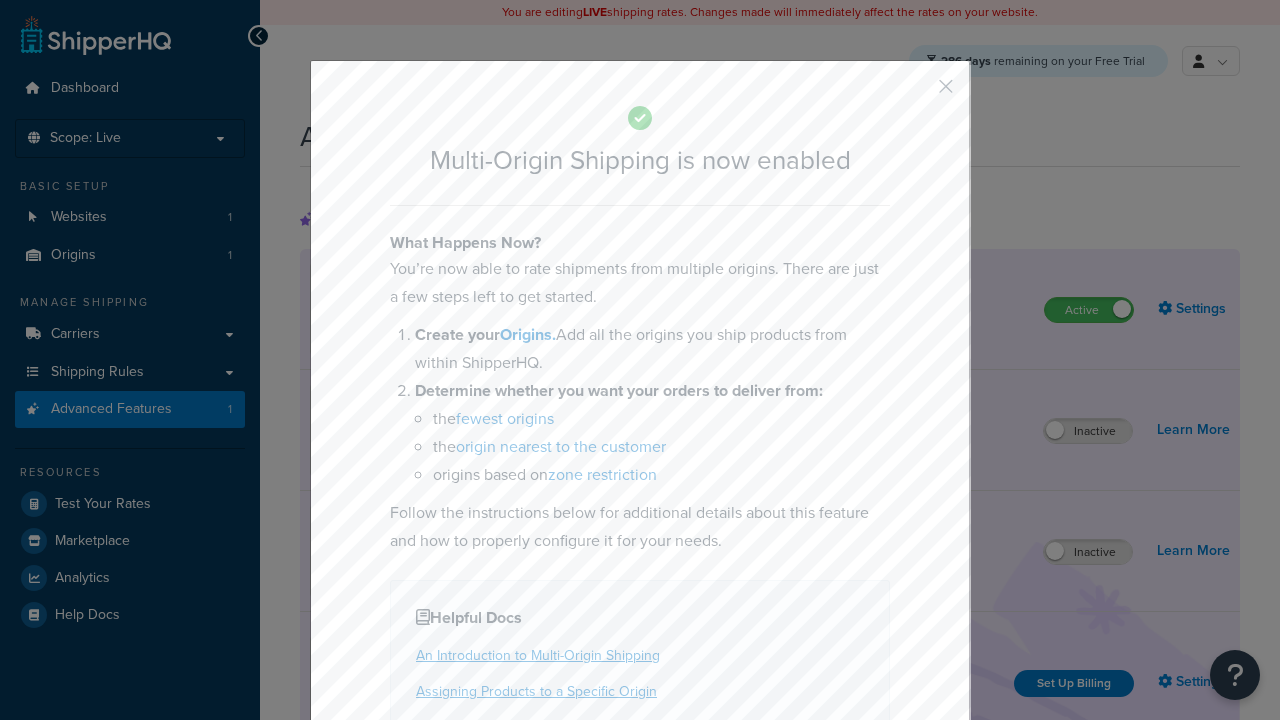 click at bounding box center (916, 93) 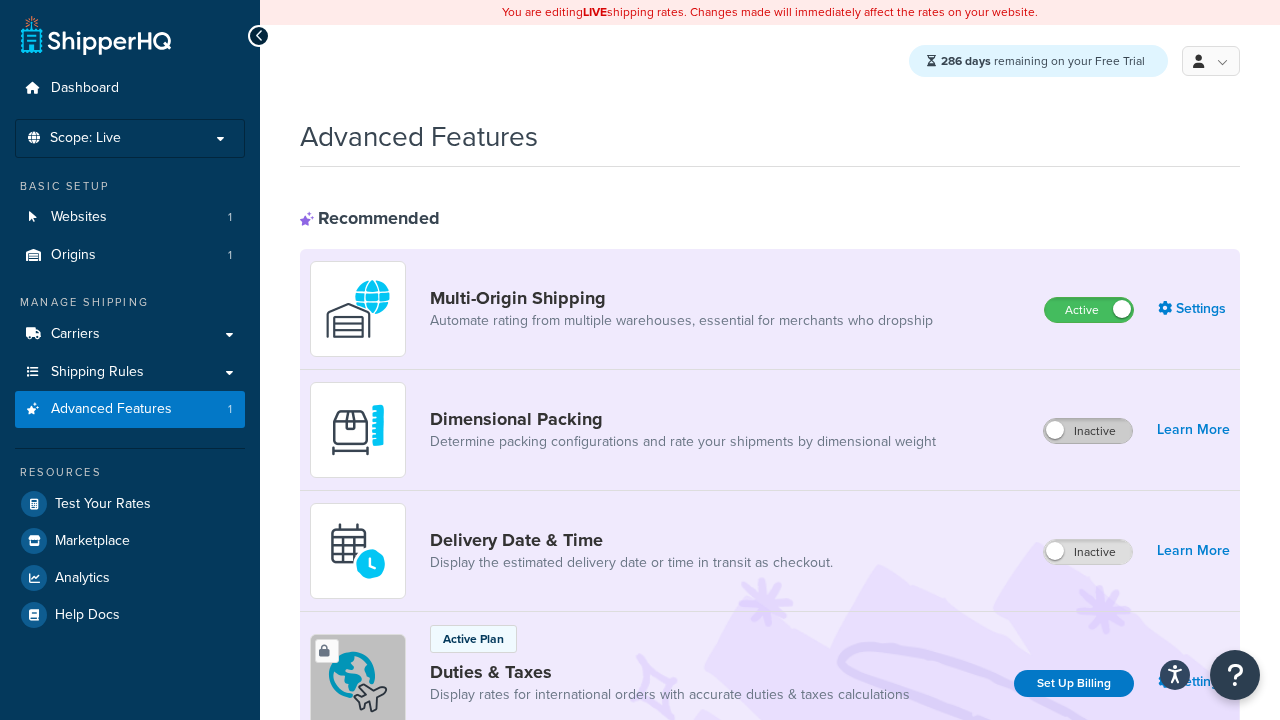 click on "Inactive" at bounding box center (1088, 431) 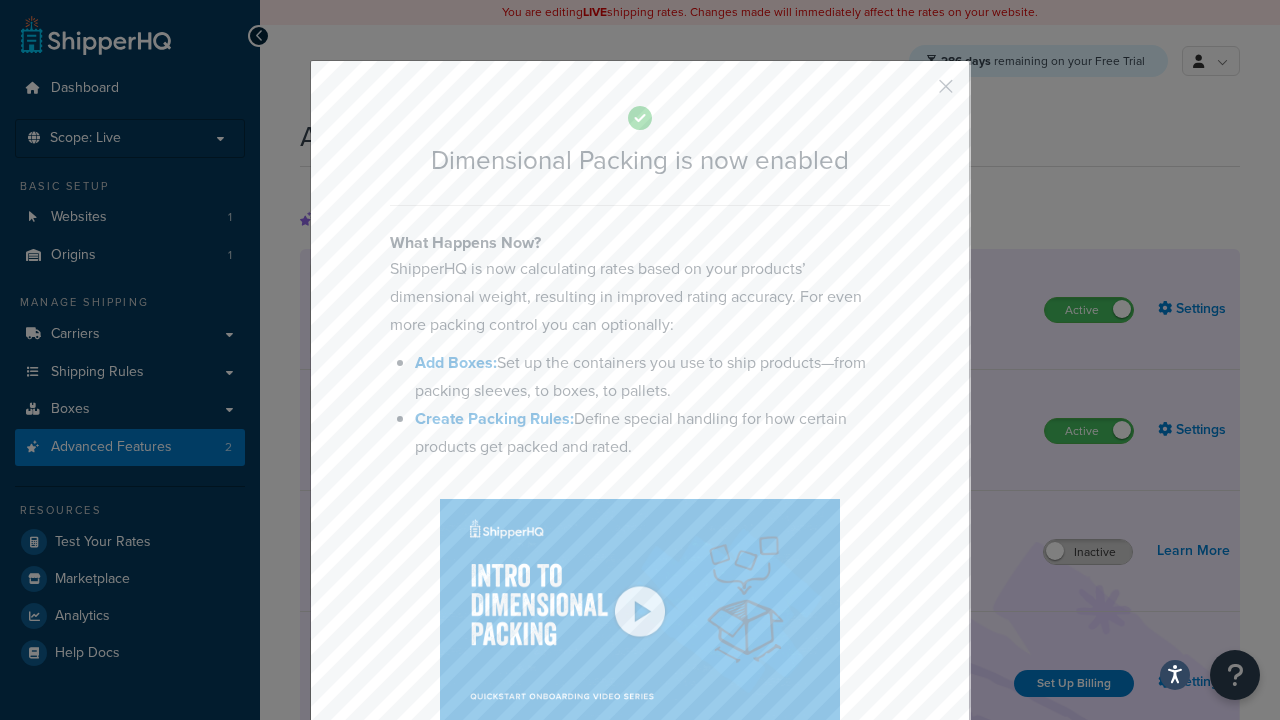 click at bounding box center (916, 93) 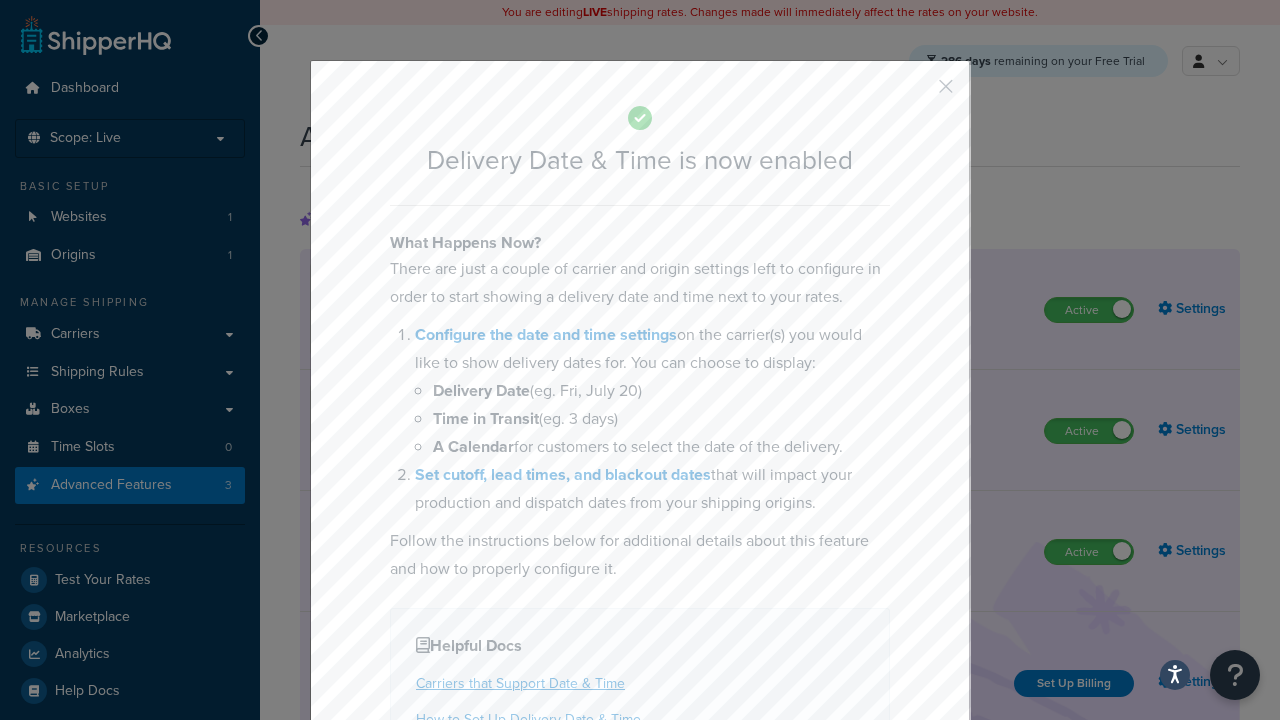 click at bounding box center [916, 93] 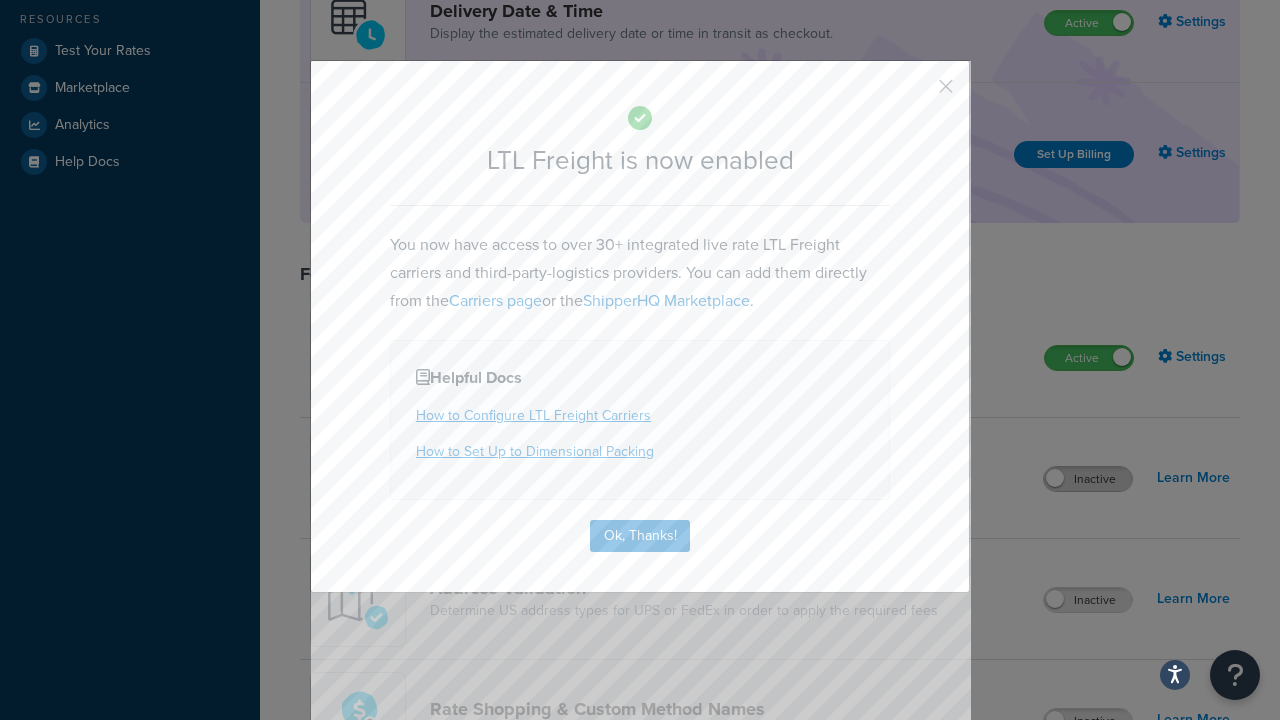 click at bounding box center [916, 93] 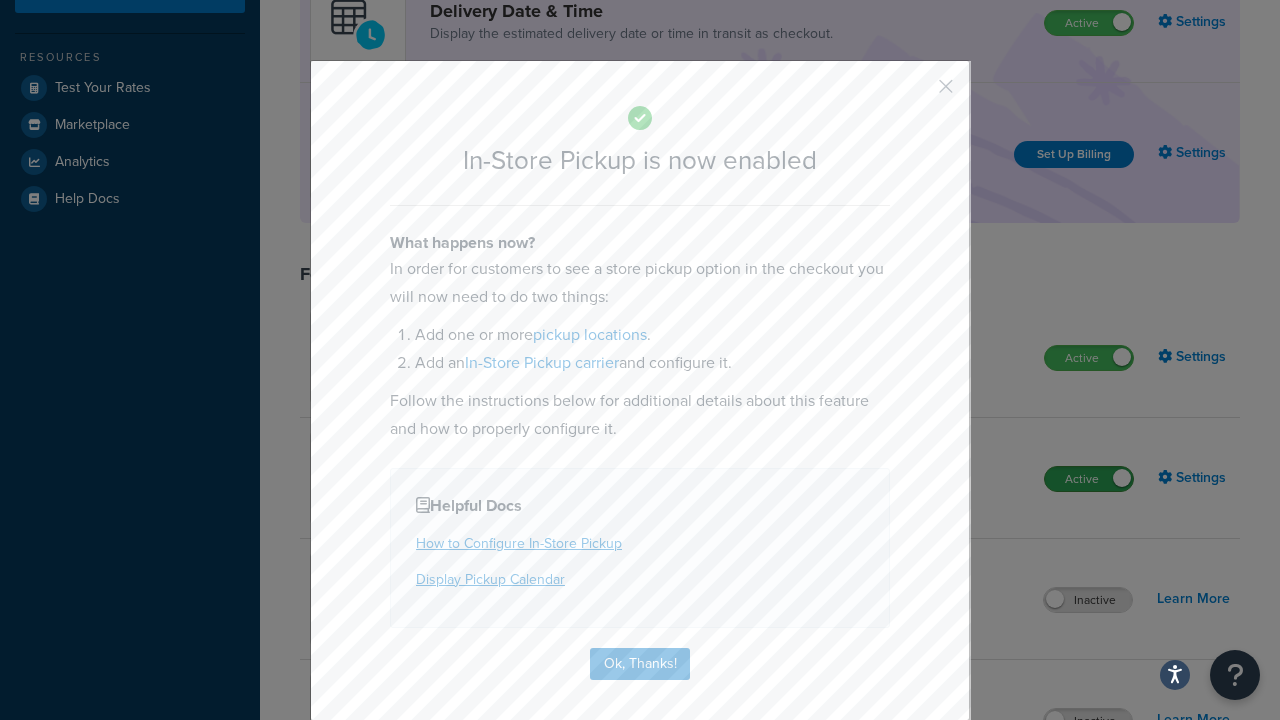 scroll, scrollTop: 566, scrollLeft: 0, axis: vertical 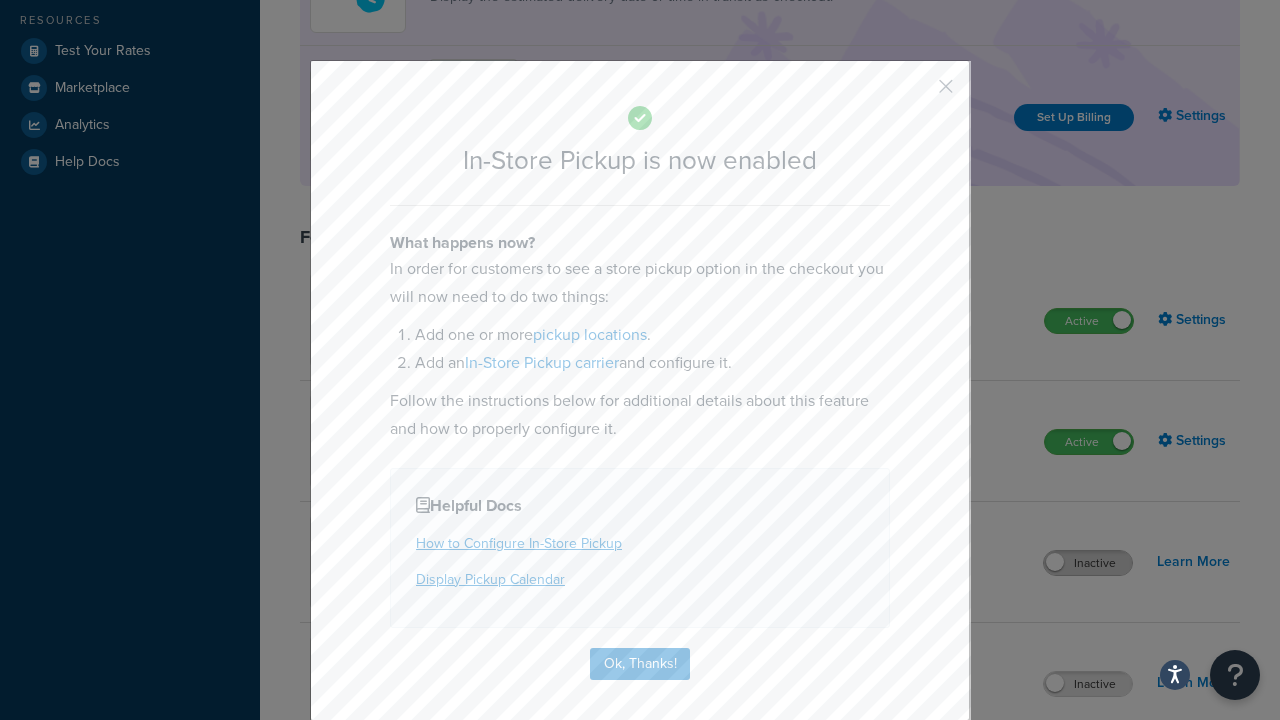 click at bounding box center (916, 93) 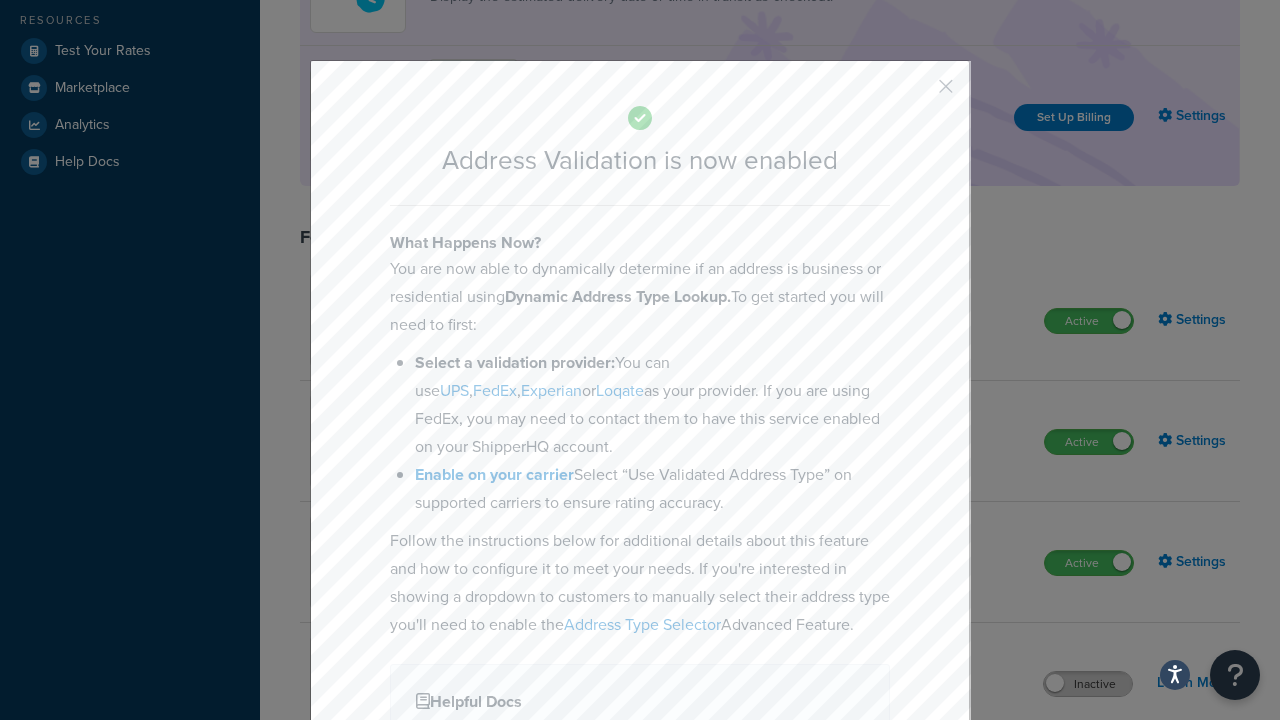 click at bounding box center [916, 93] 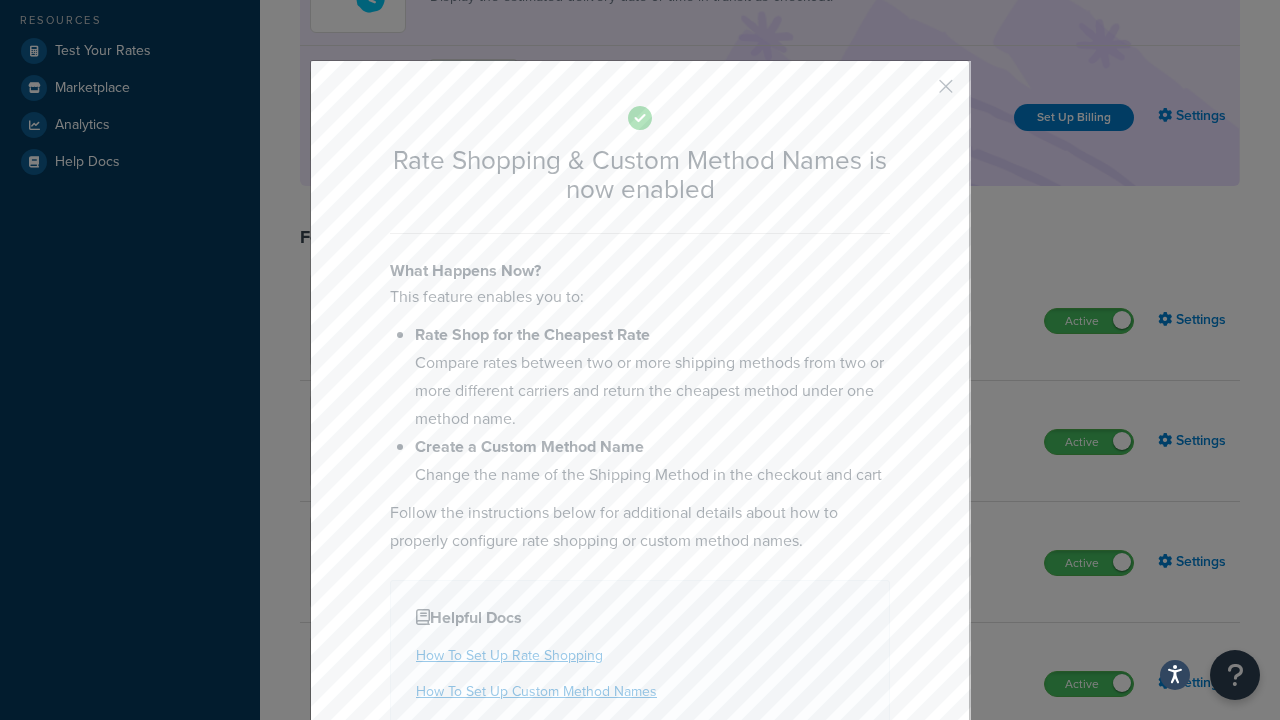 click at bounding box center (916, 93) 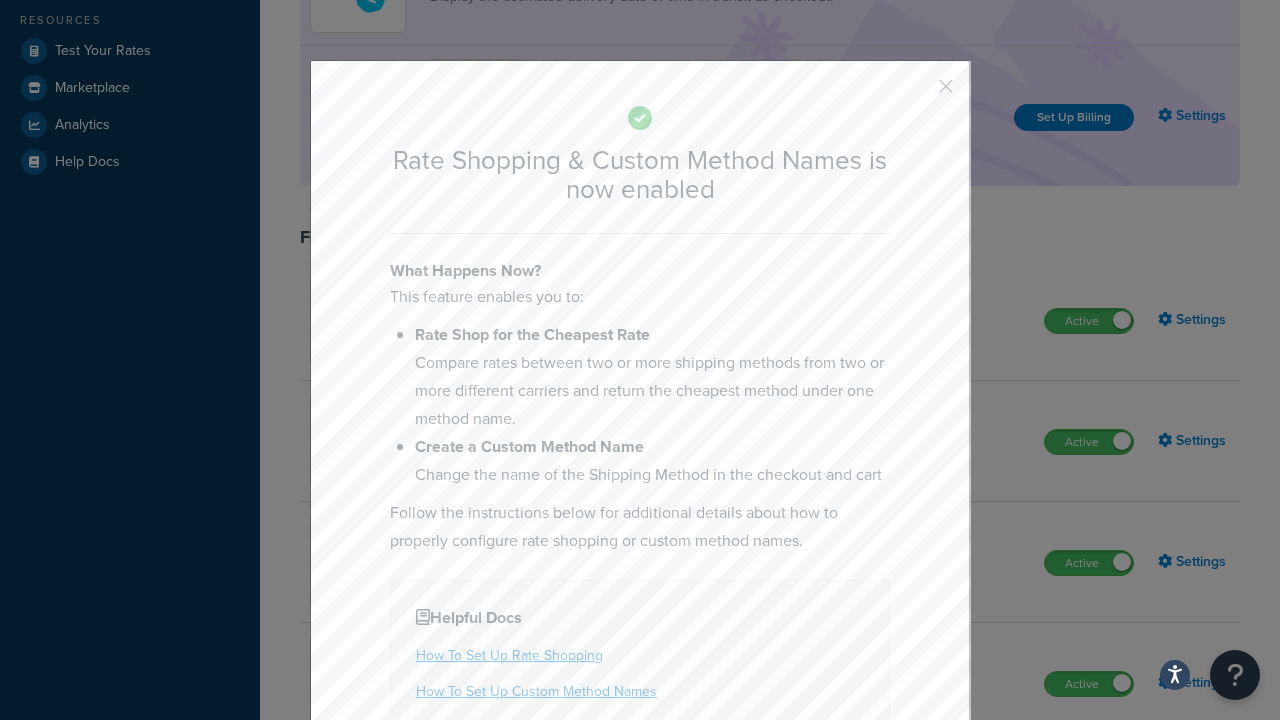 click on "Inactive" at bounding box center [1088, 805] 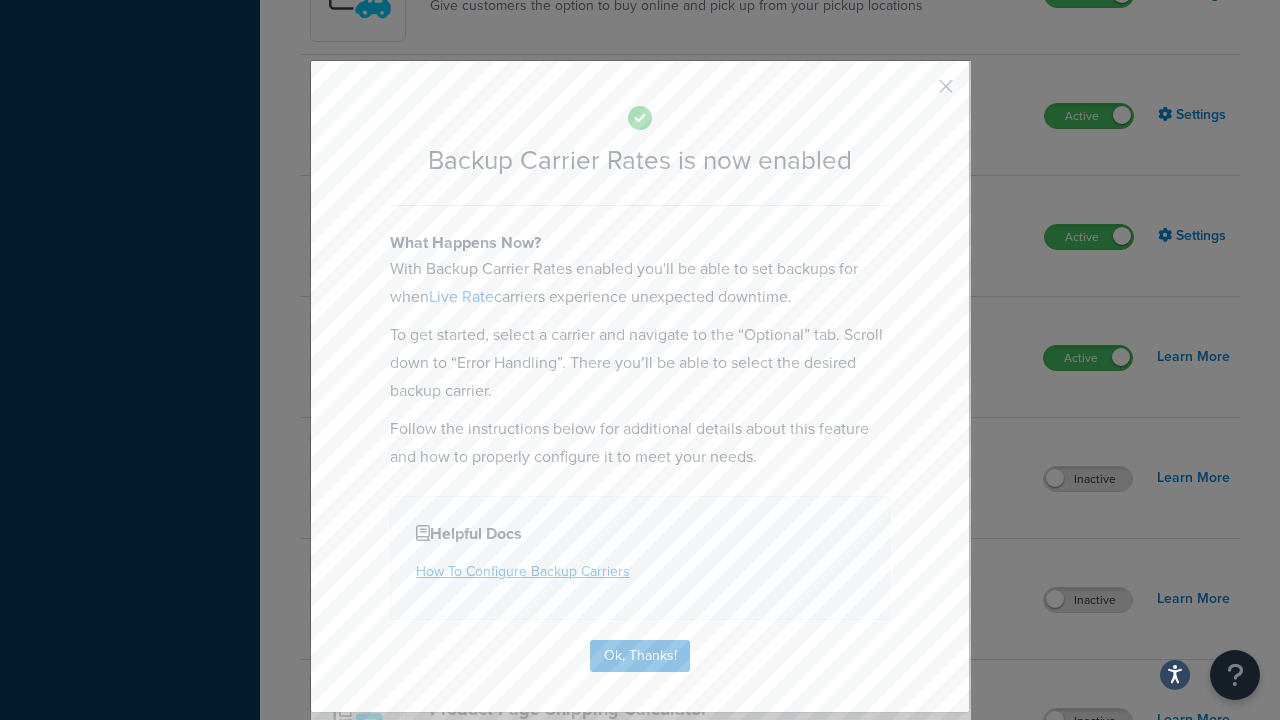 click at bounding box center (916, 93) 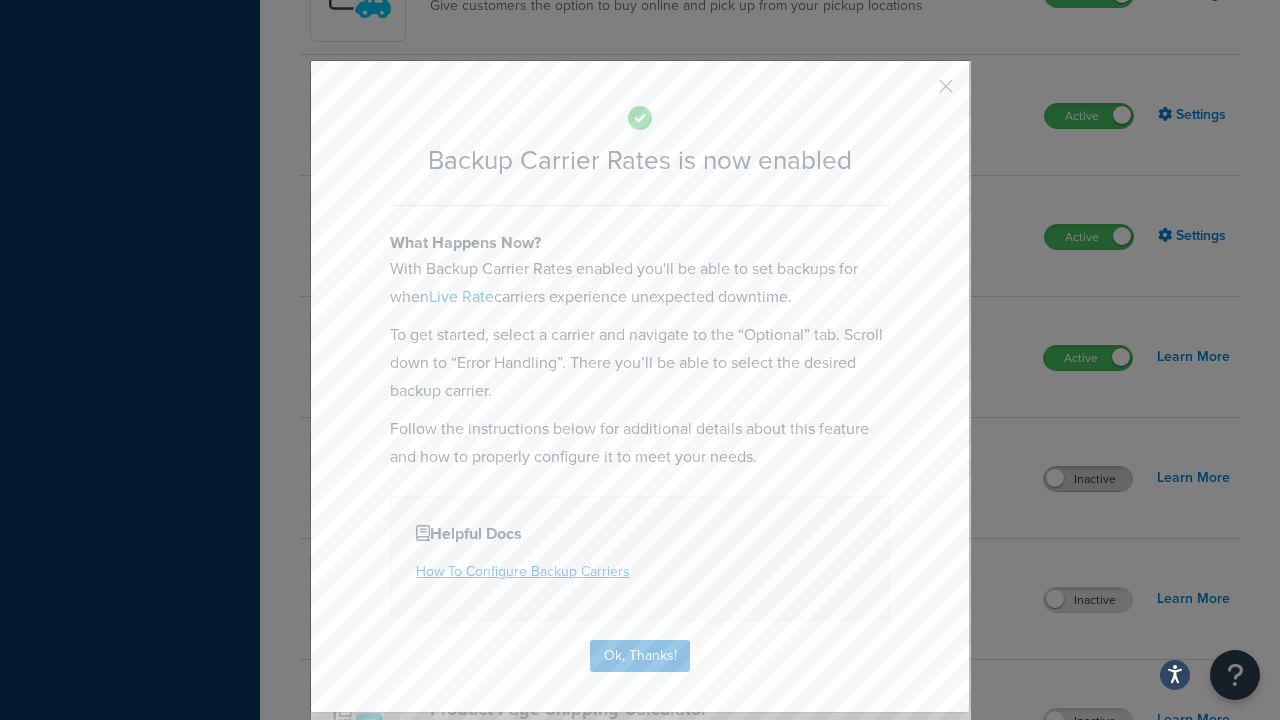 click on "Inactive" at bounding box center [1088, 479] 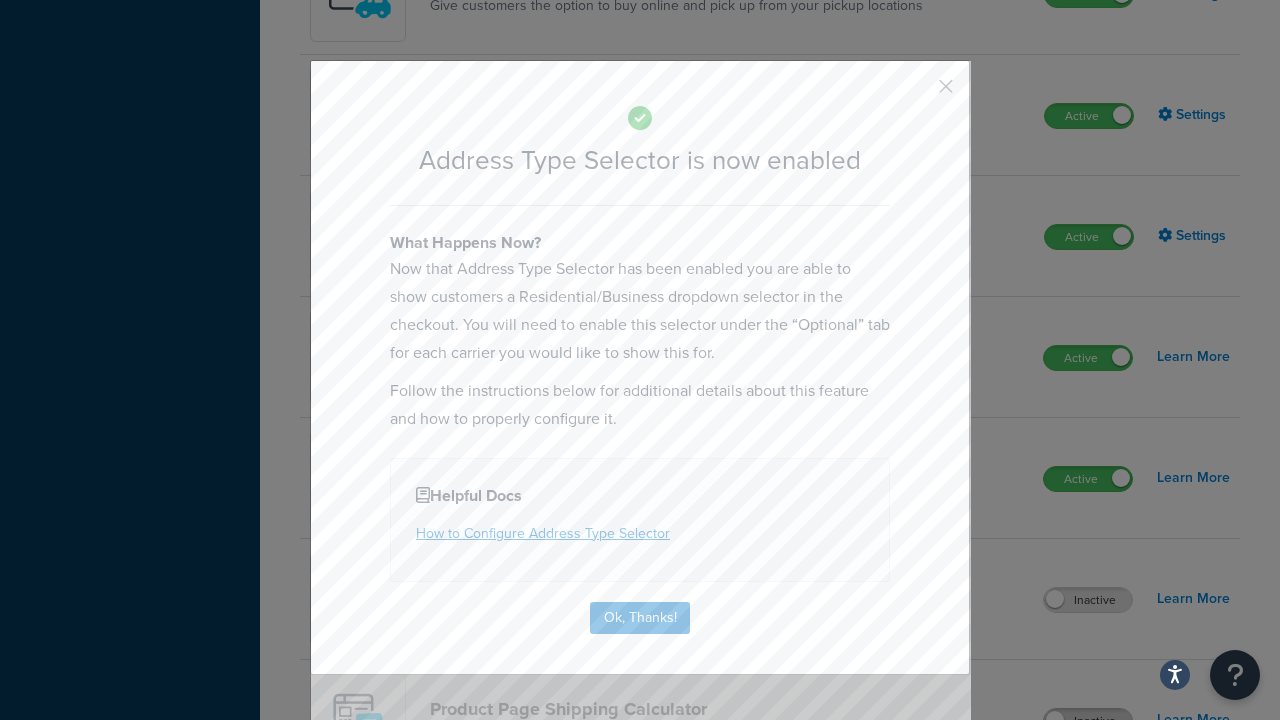click at bounding box center (916, 93) 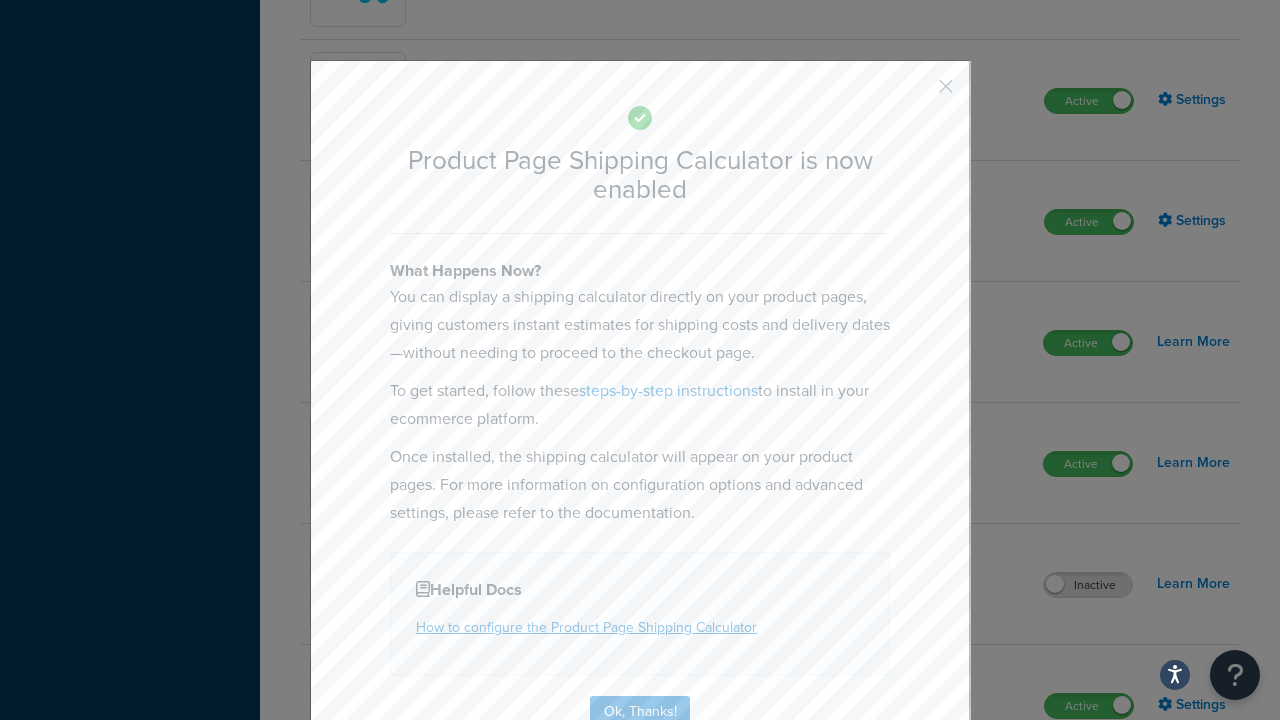 click at bounding box center [916, 93] 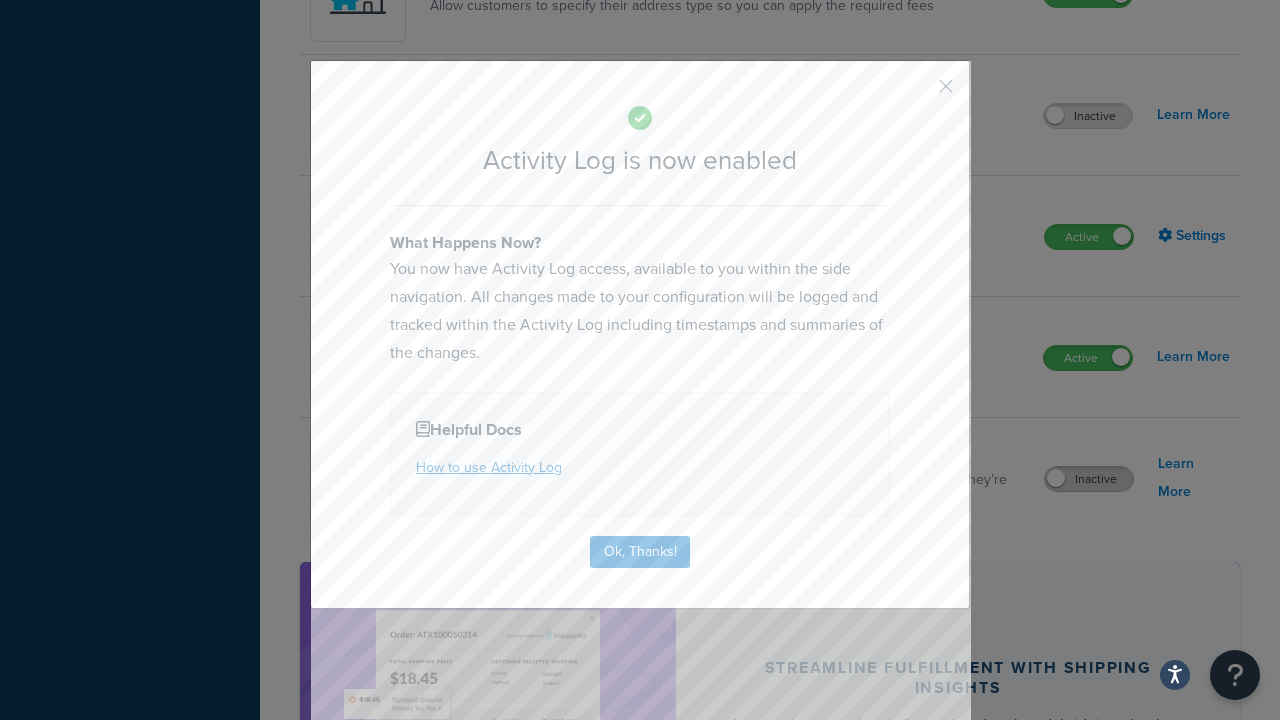 click at bounding box center (916, 93) 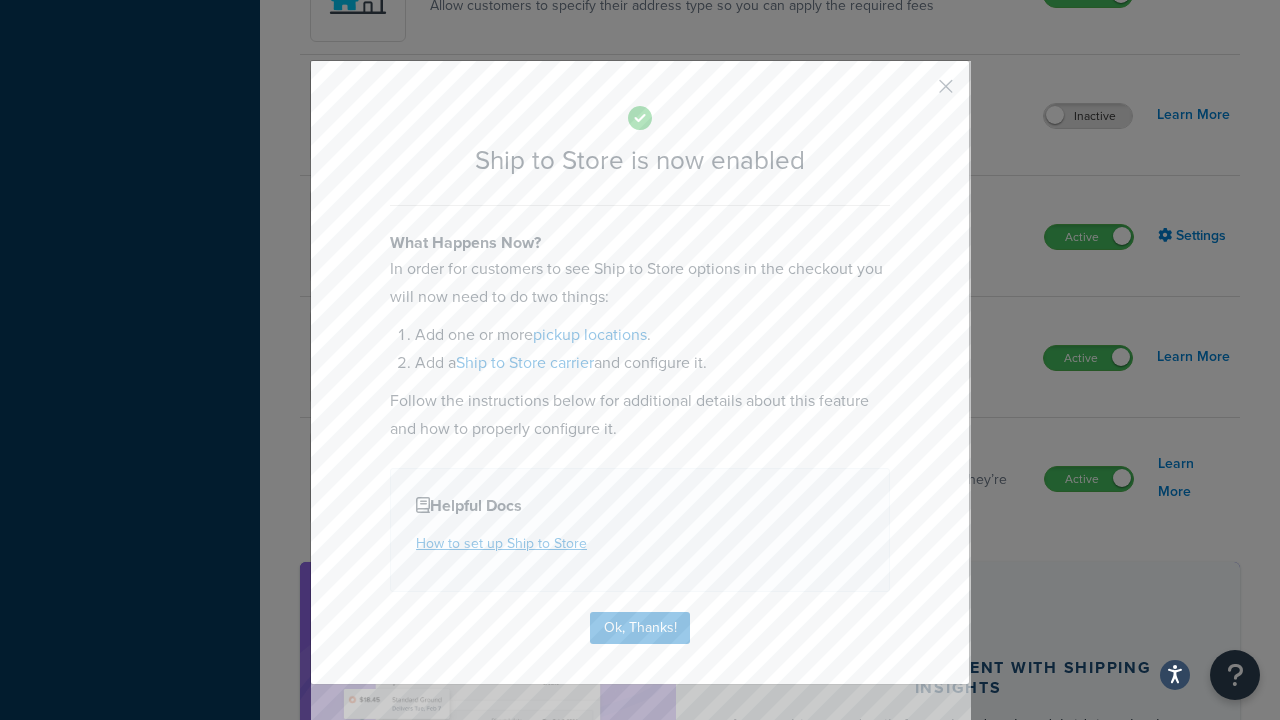 click at bounding box center [916, 93] 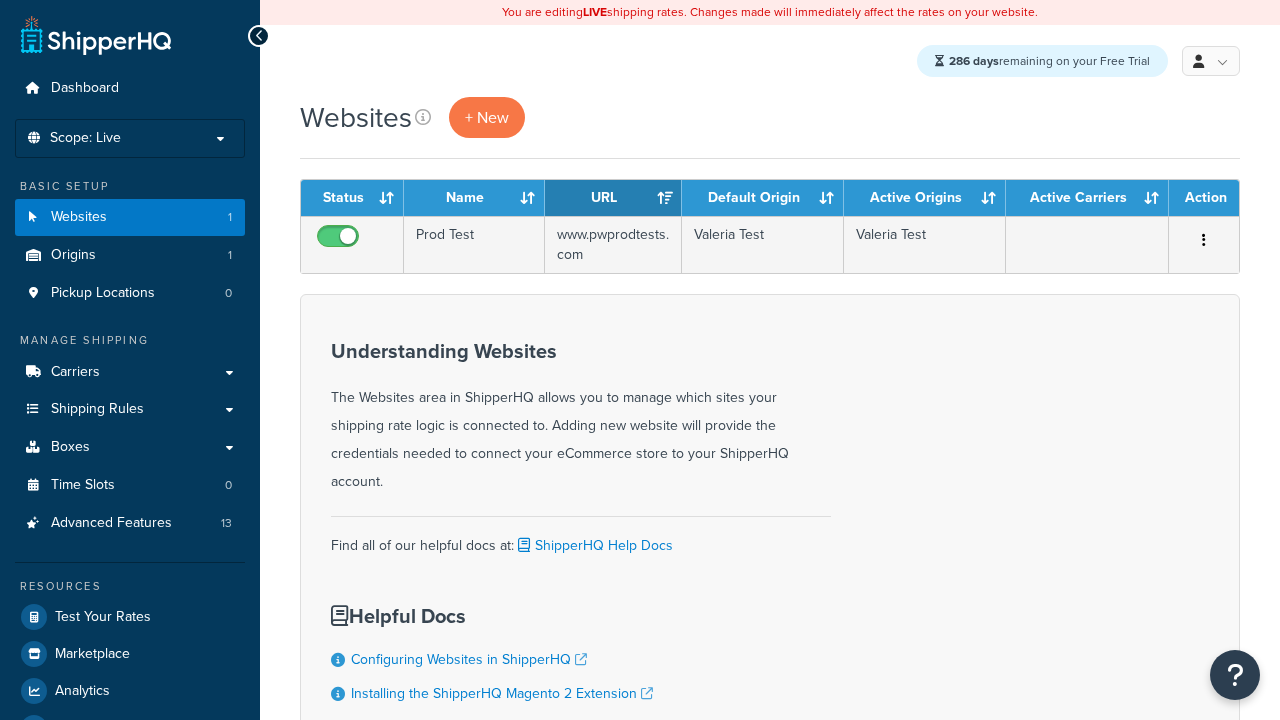 scroll, scrollTop: 0, scrollLeft: 0, axis: both 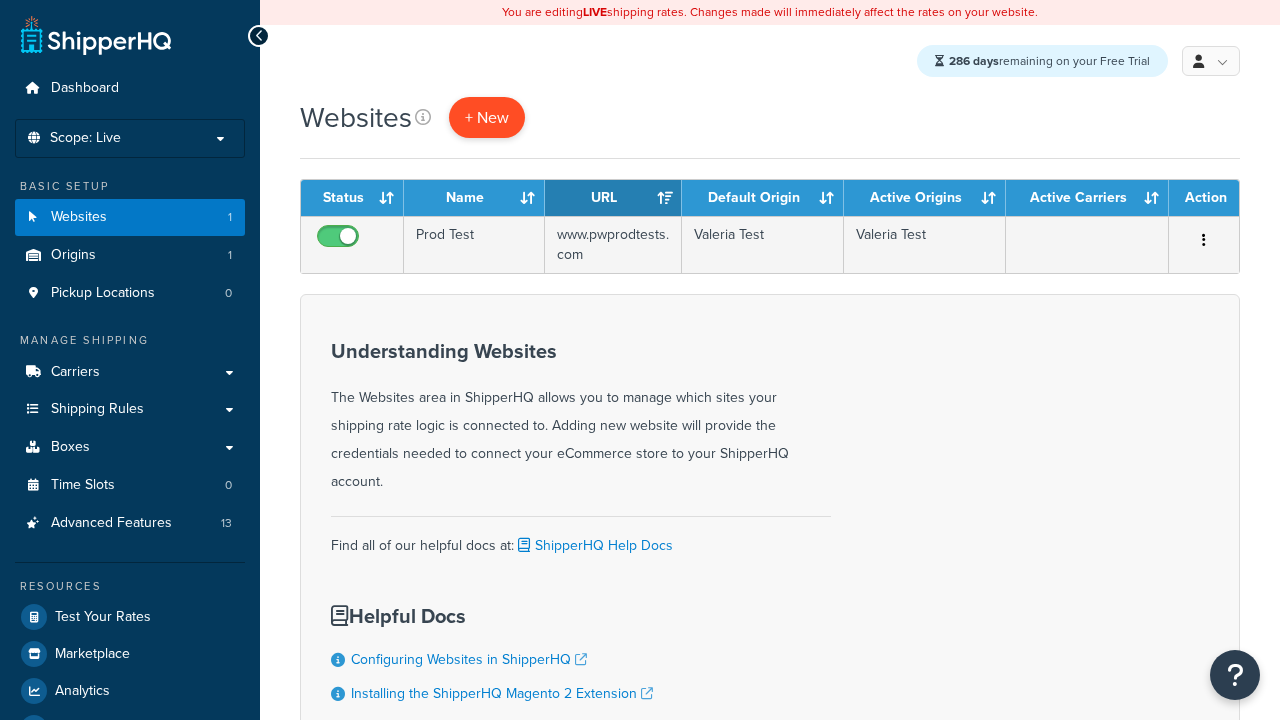 click on "+ New" at bounding box center [487, 117] 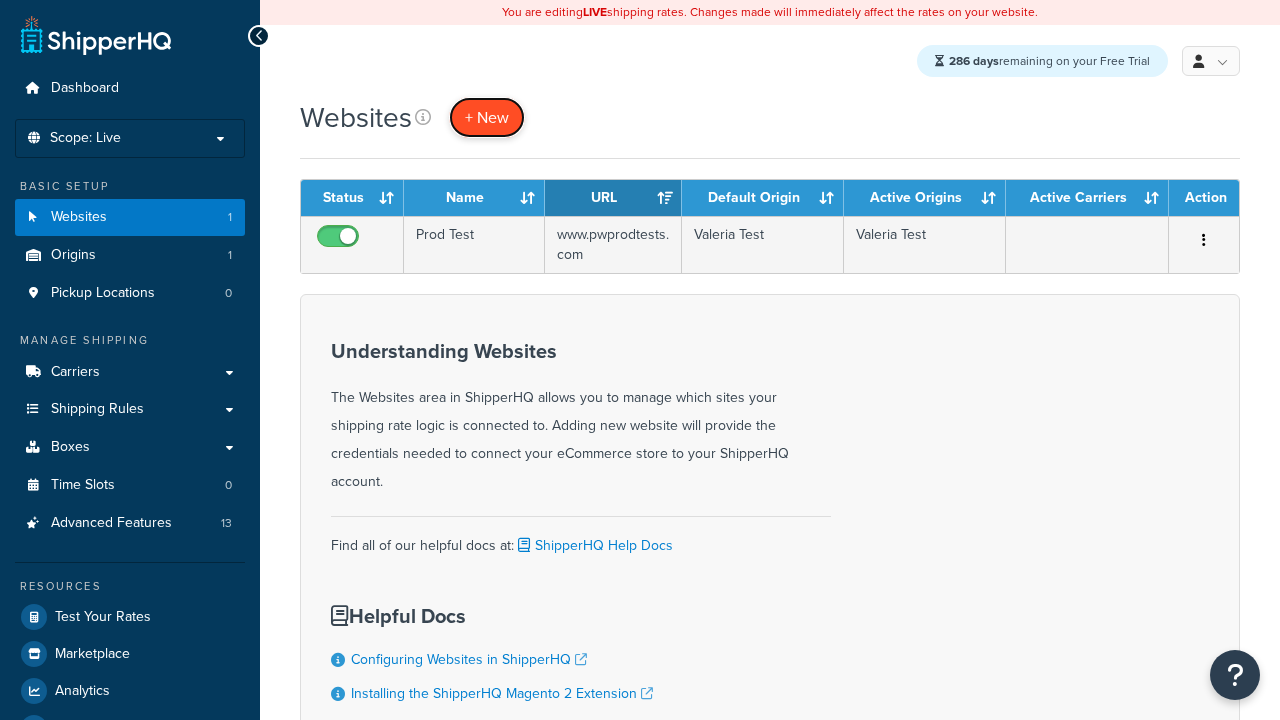 scroll, scrollTop: 0, scrollLeft: 0, axis: both 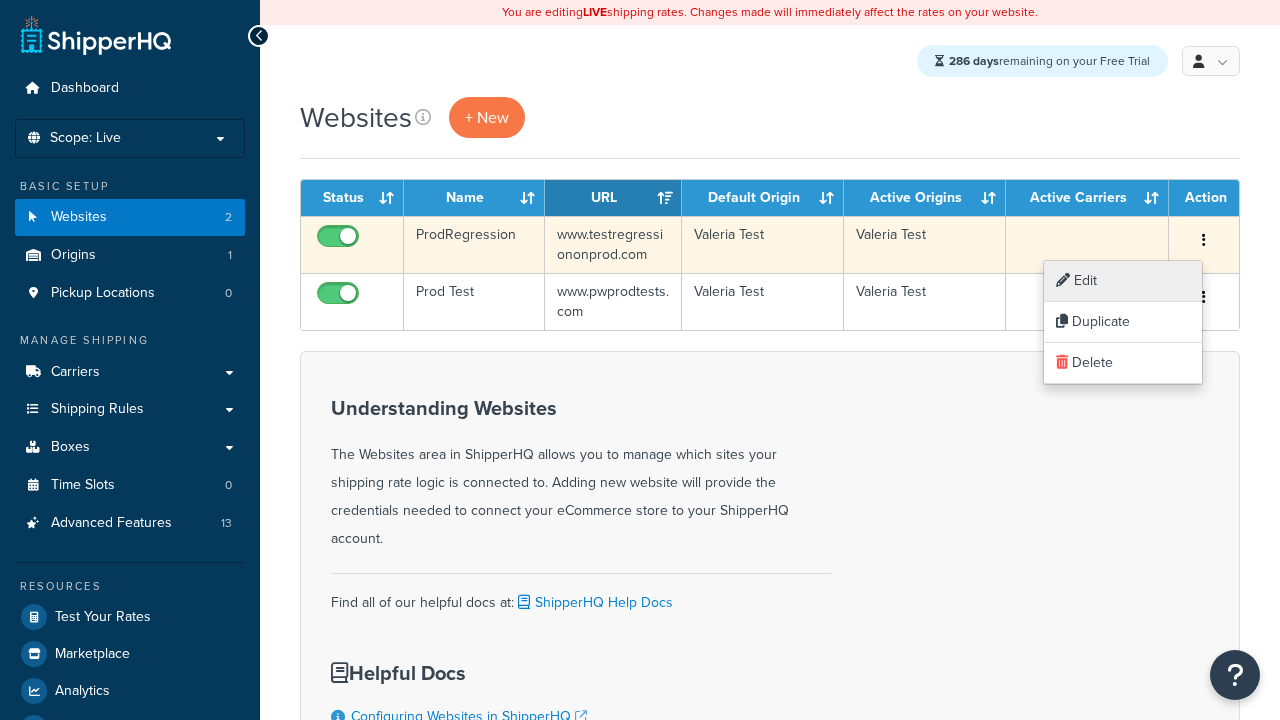 click on "Edit" at bounding box center (1123, 281) 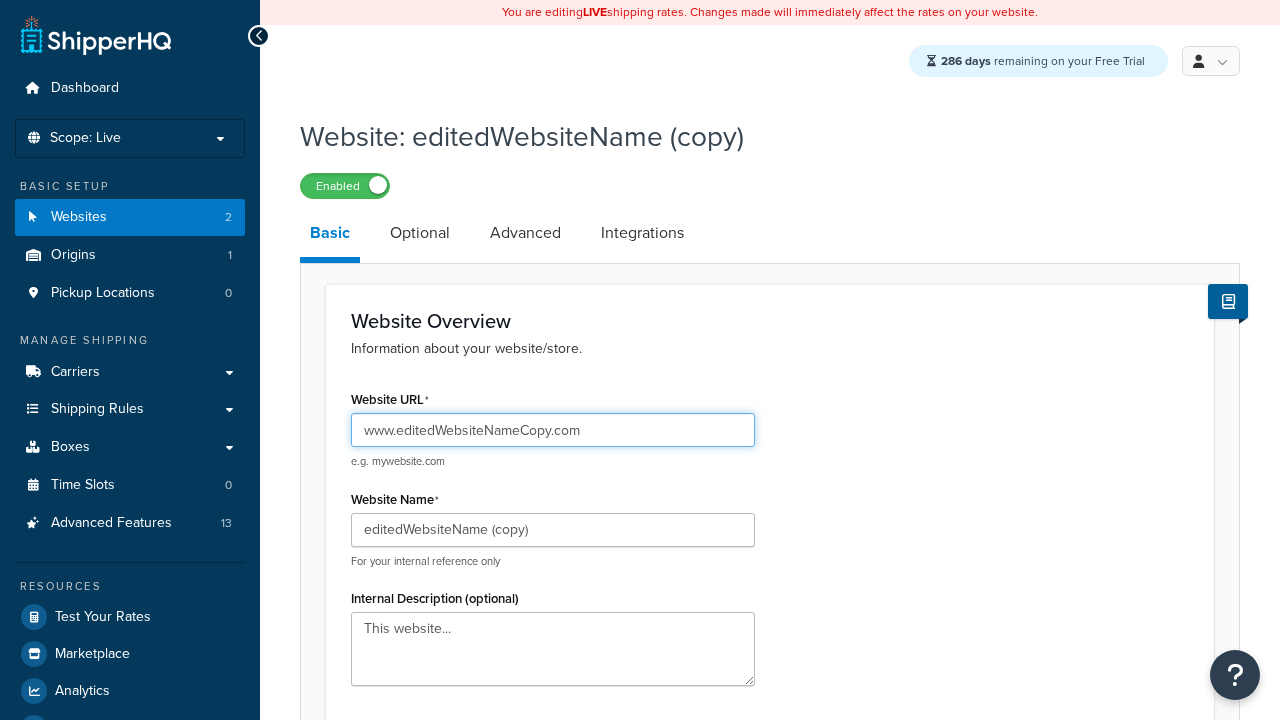 scroll, scrollTop: 708, scrollLeft: 0, axis: vertical 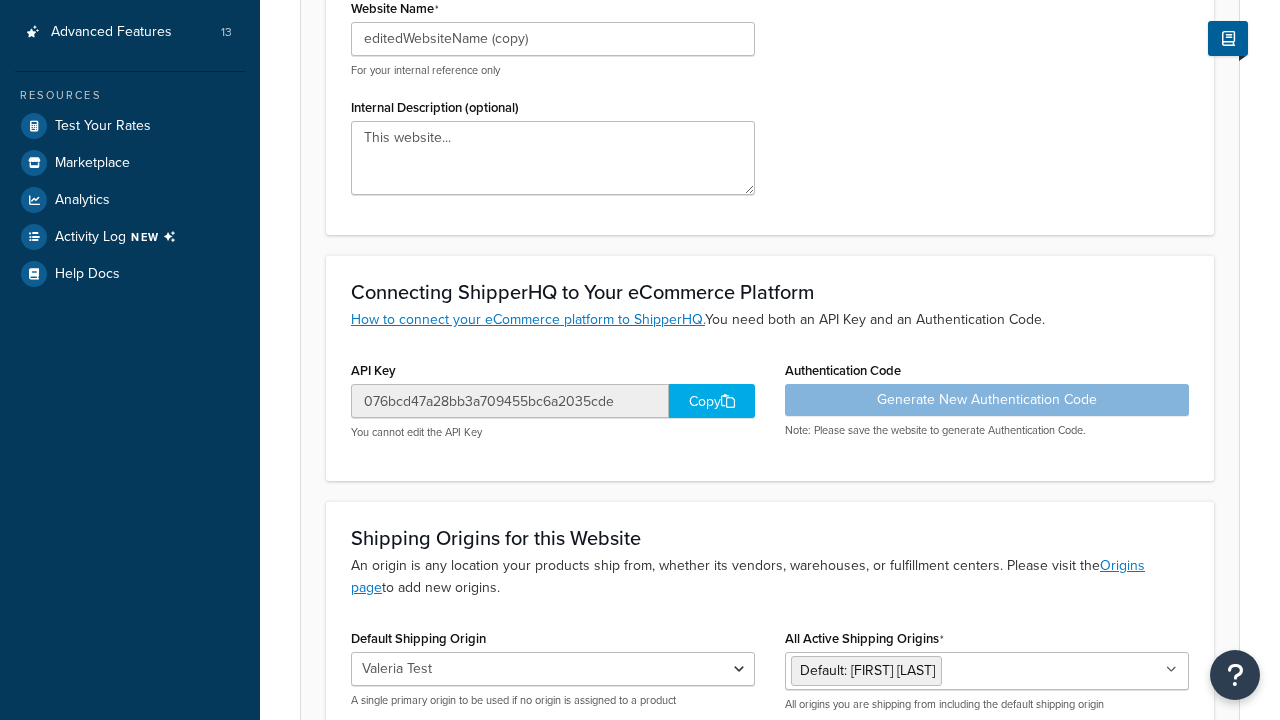 type on "www.editedWebsiteNameCopy.com" 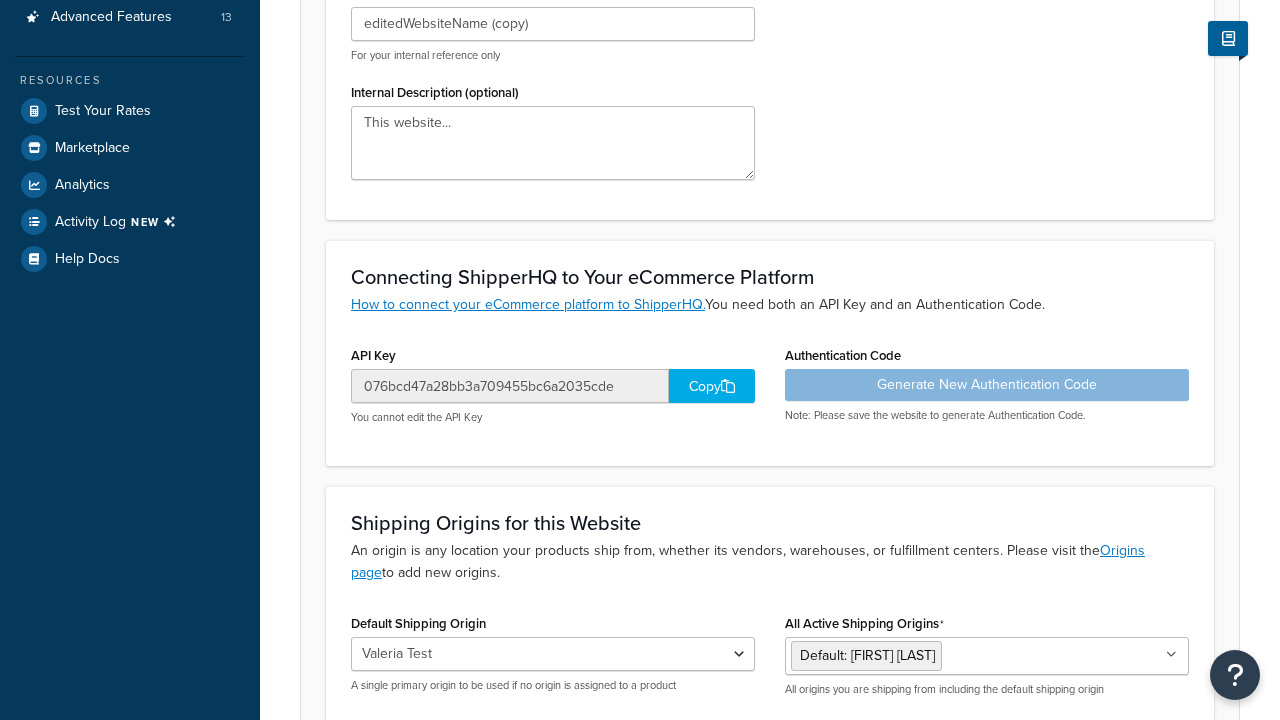 click on "Save" at bounding box center (759, 778) 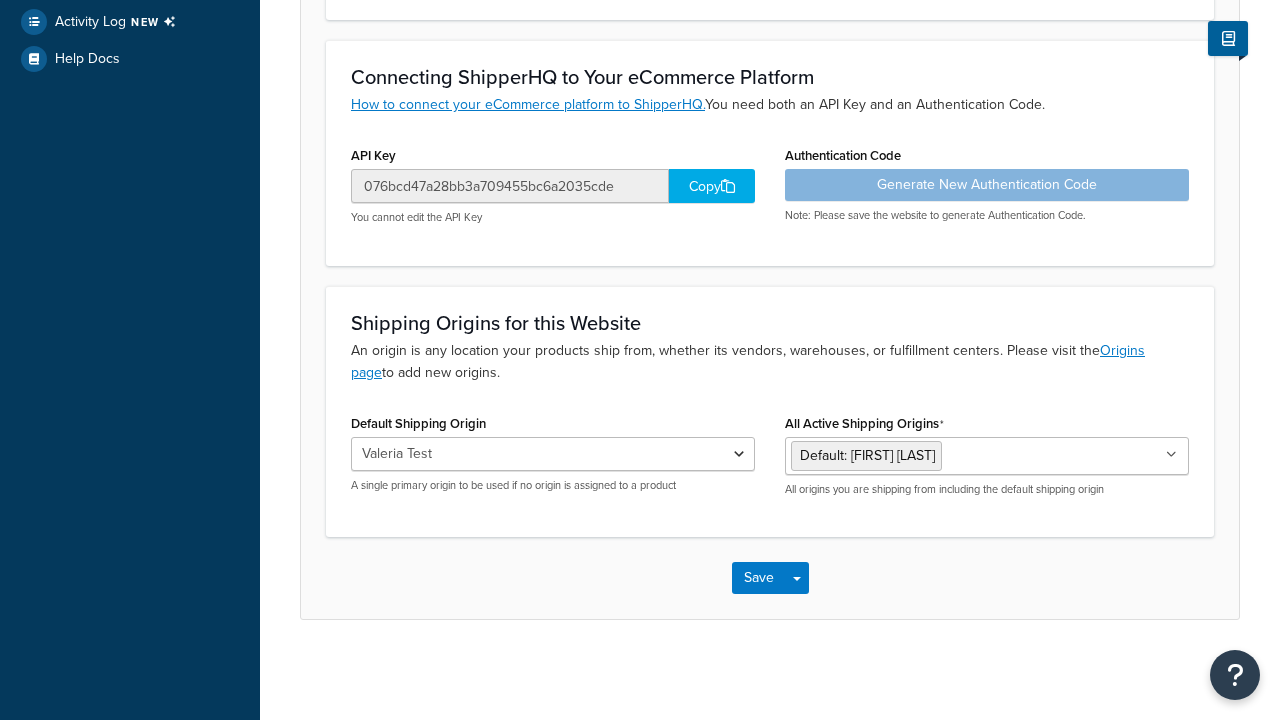 scroll, scrollTop: 0, scrollLeft: 0, axis: both 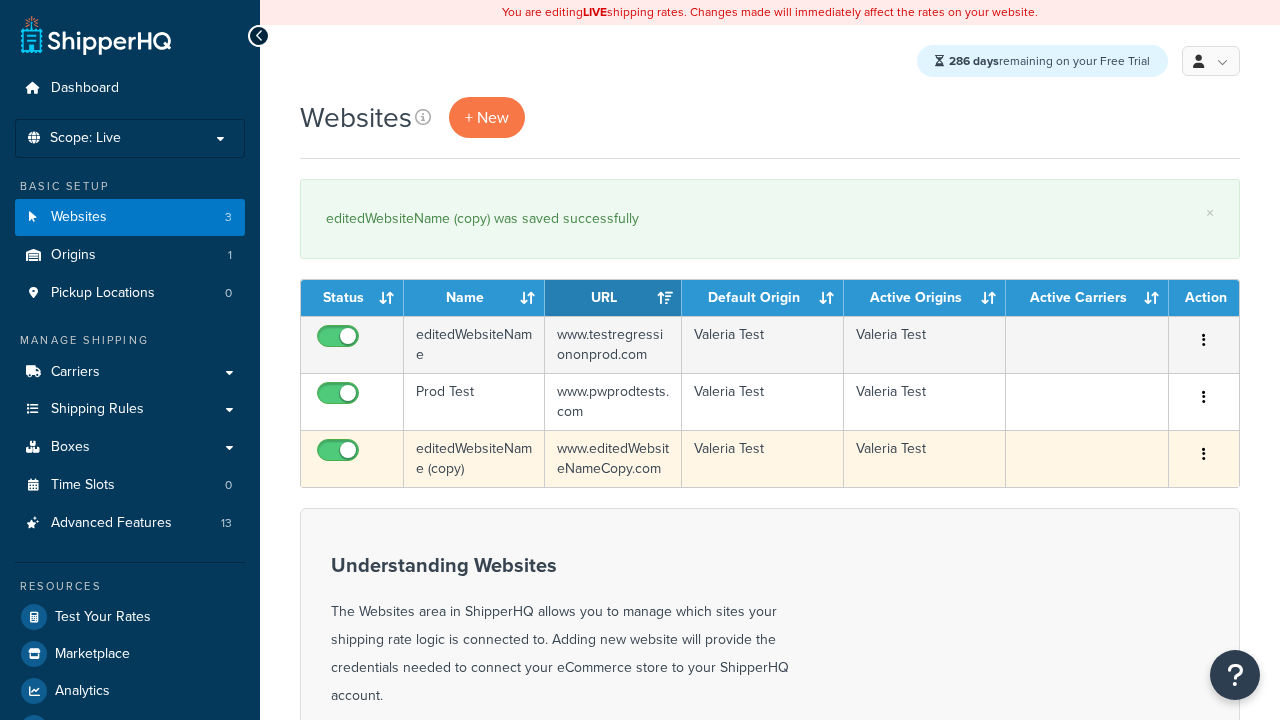 click at bounding box center [1204, 454] 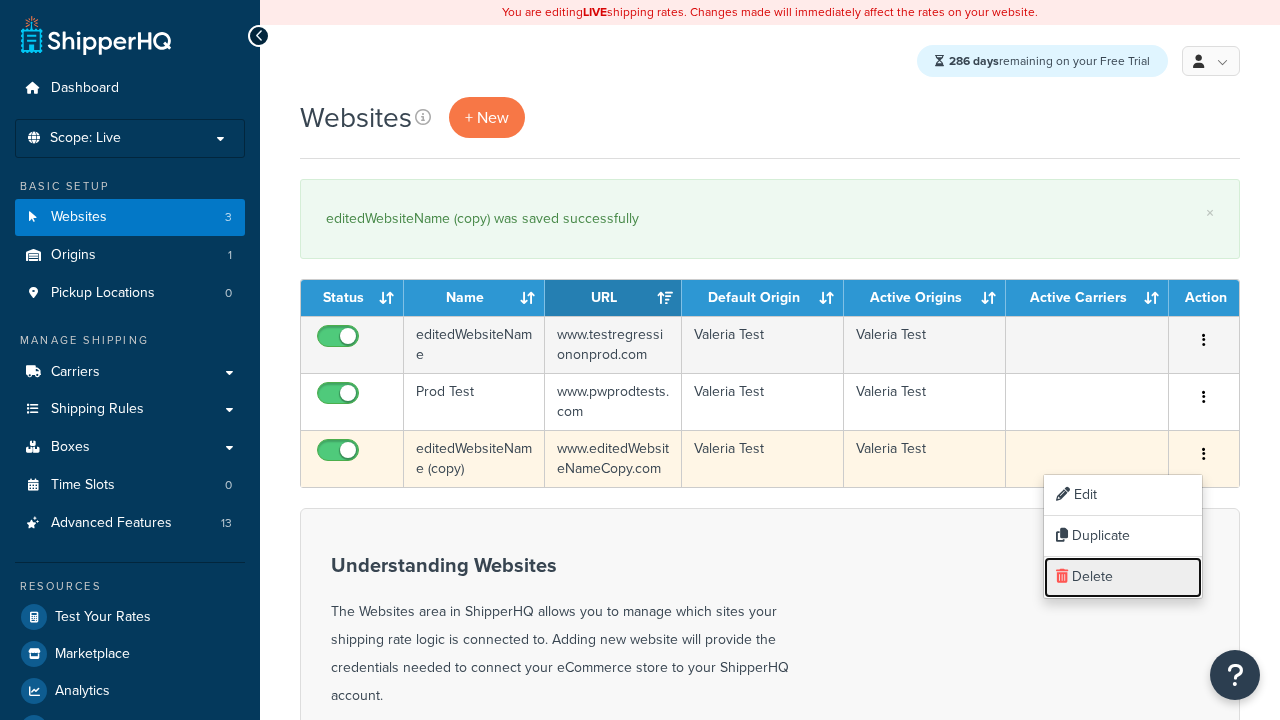 scroll, scrollTop: 0, scrollLeft: 0, axis: both 